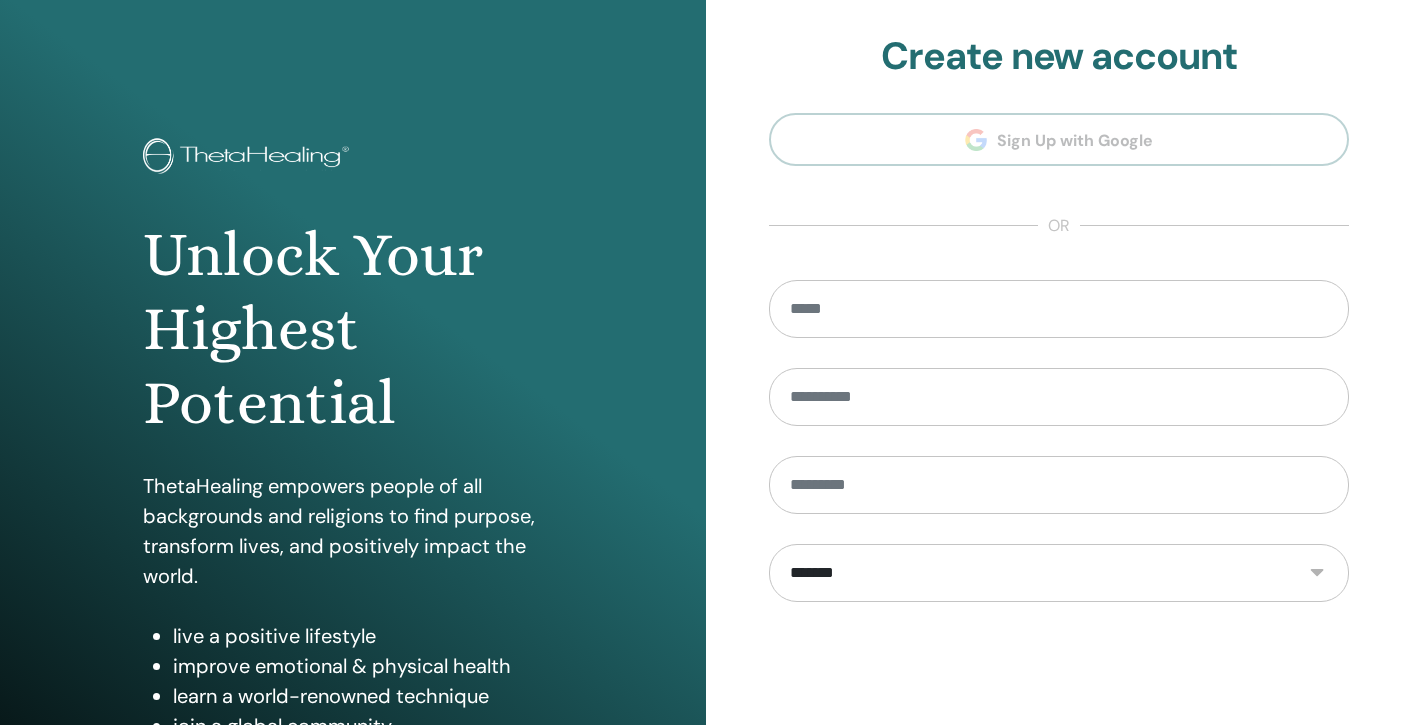 scroll, scrollTop: 0, scrollLeft: 0, axis: both 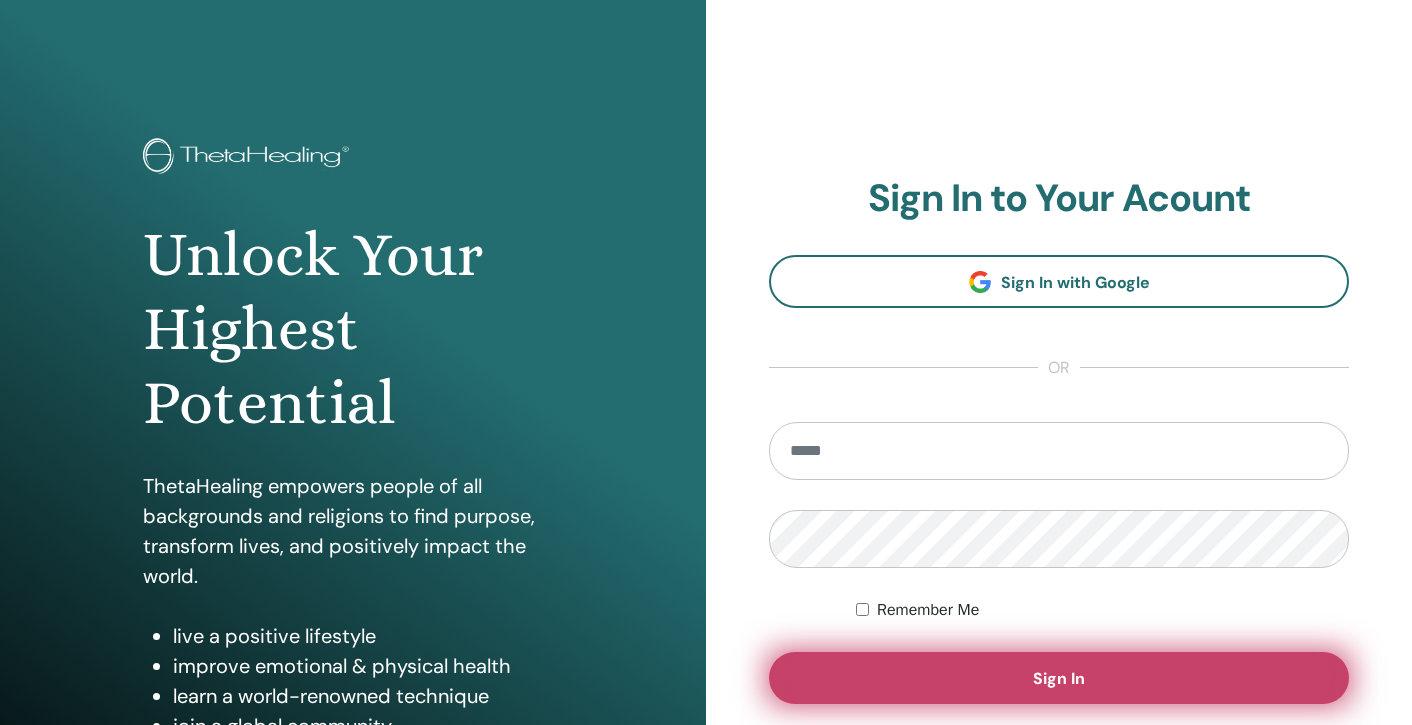 type on "**********" 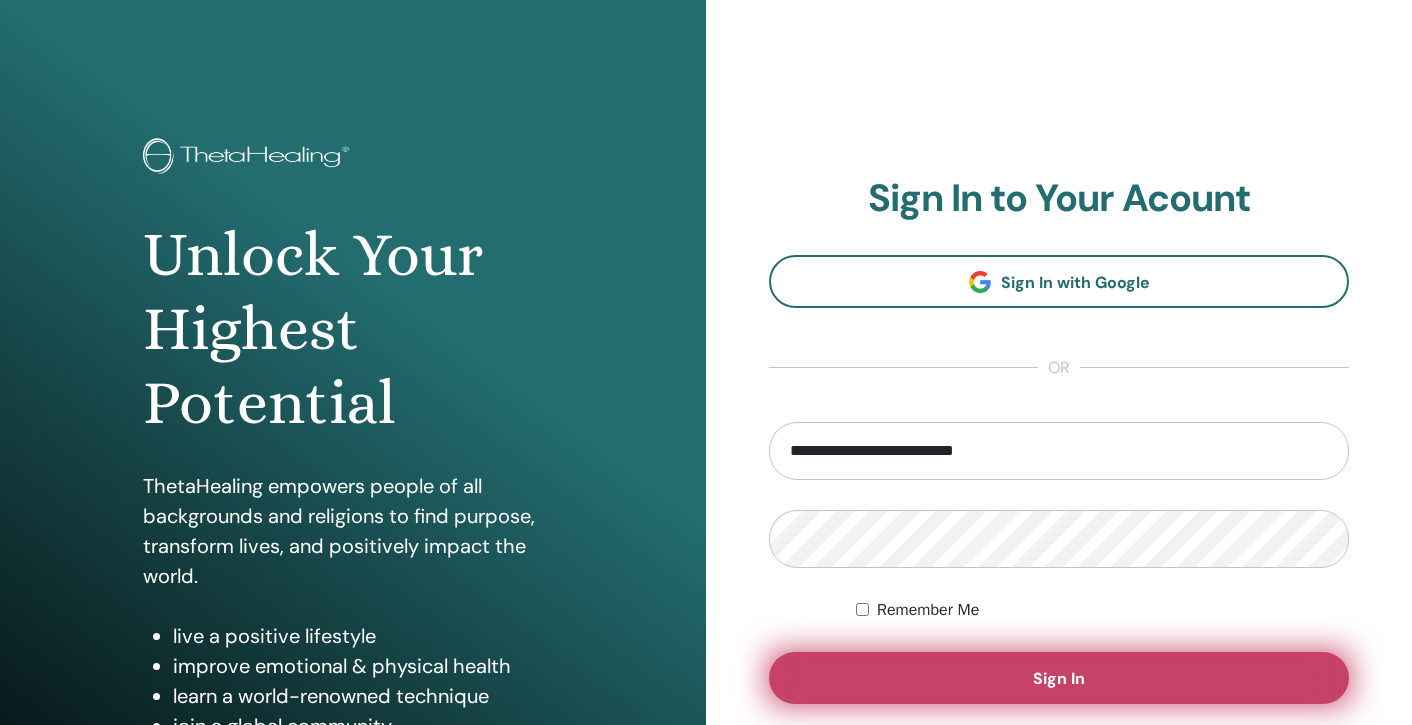 click on "Sign In" at bounding box center (1059, 678) 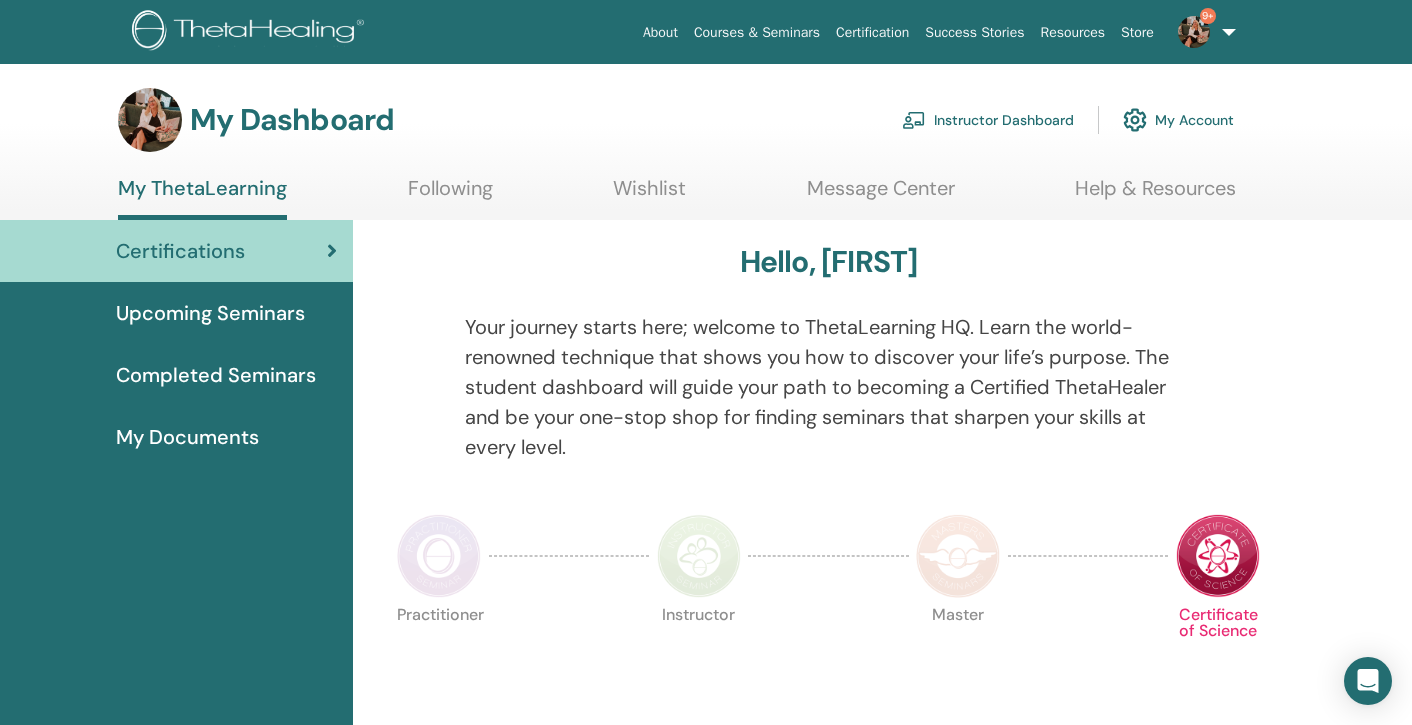 scroll, scrollTop: 0, scrollLeft: 0, axis: both 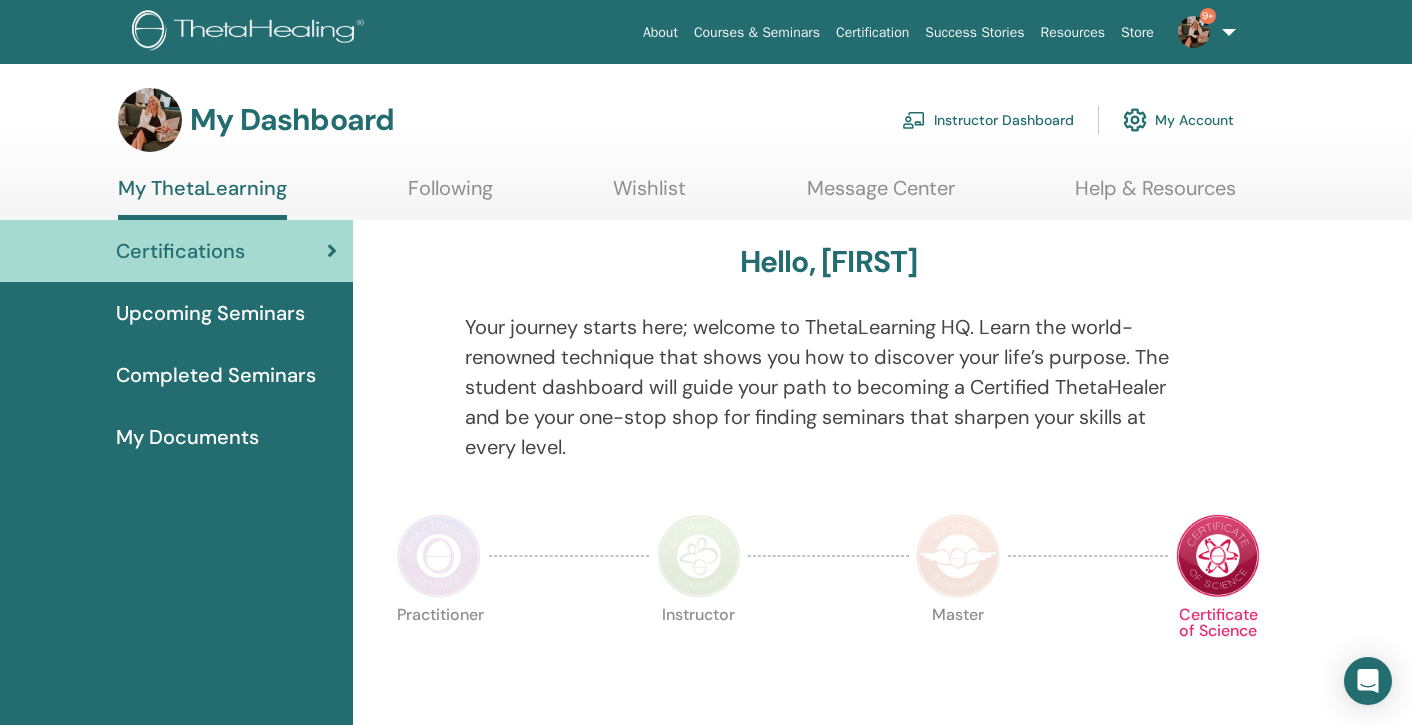 click on "Instructor Dashboard" at bounding box center [988, 120] 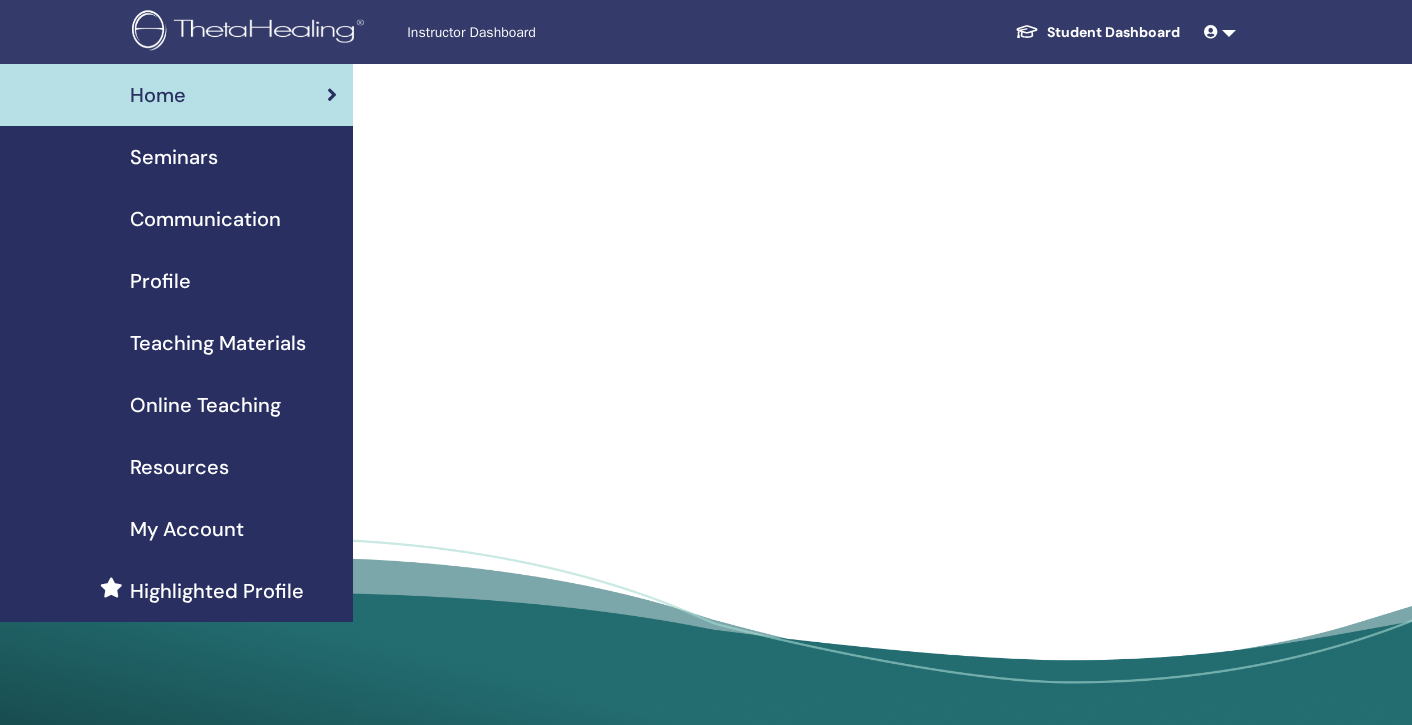 scroll, scrollTop: 0, scrollLeft: 0, axis: both 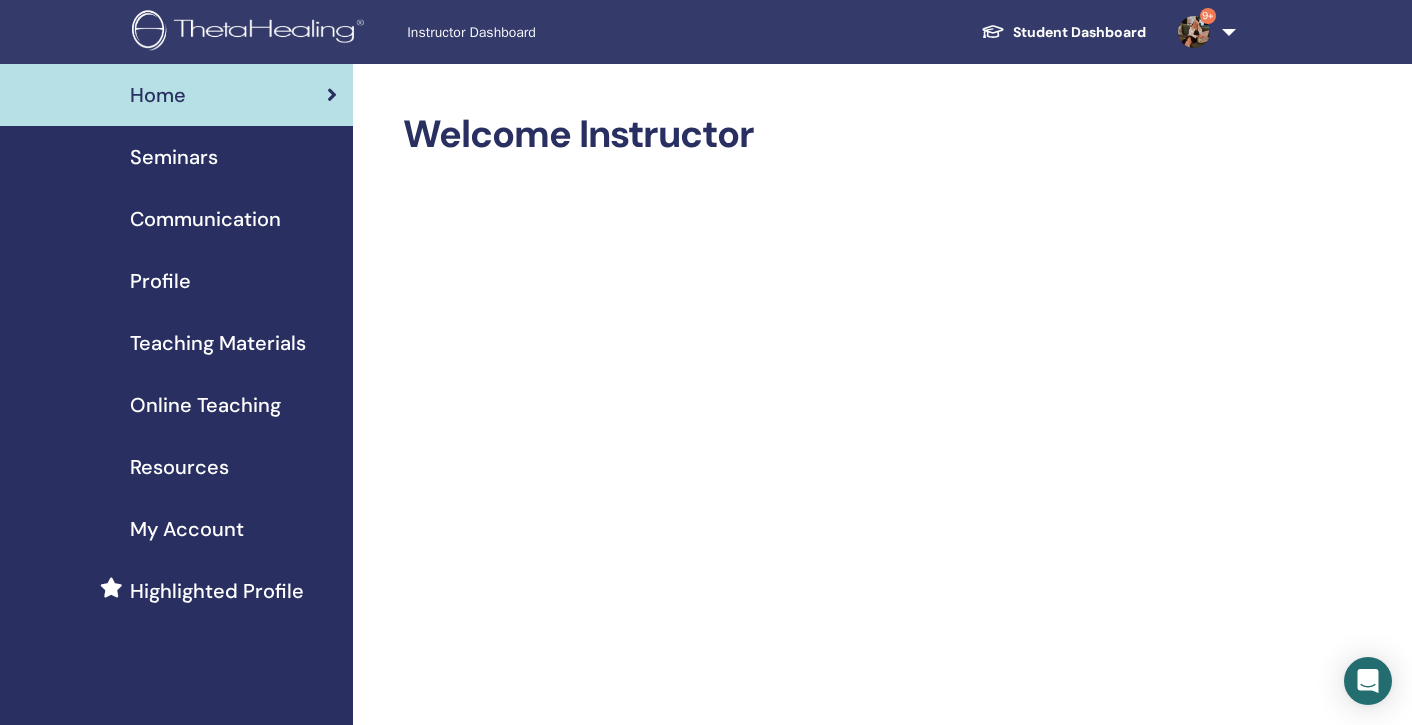 click on "Seminars" at bounding box center [174, 157] 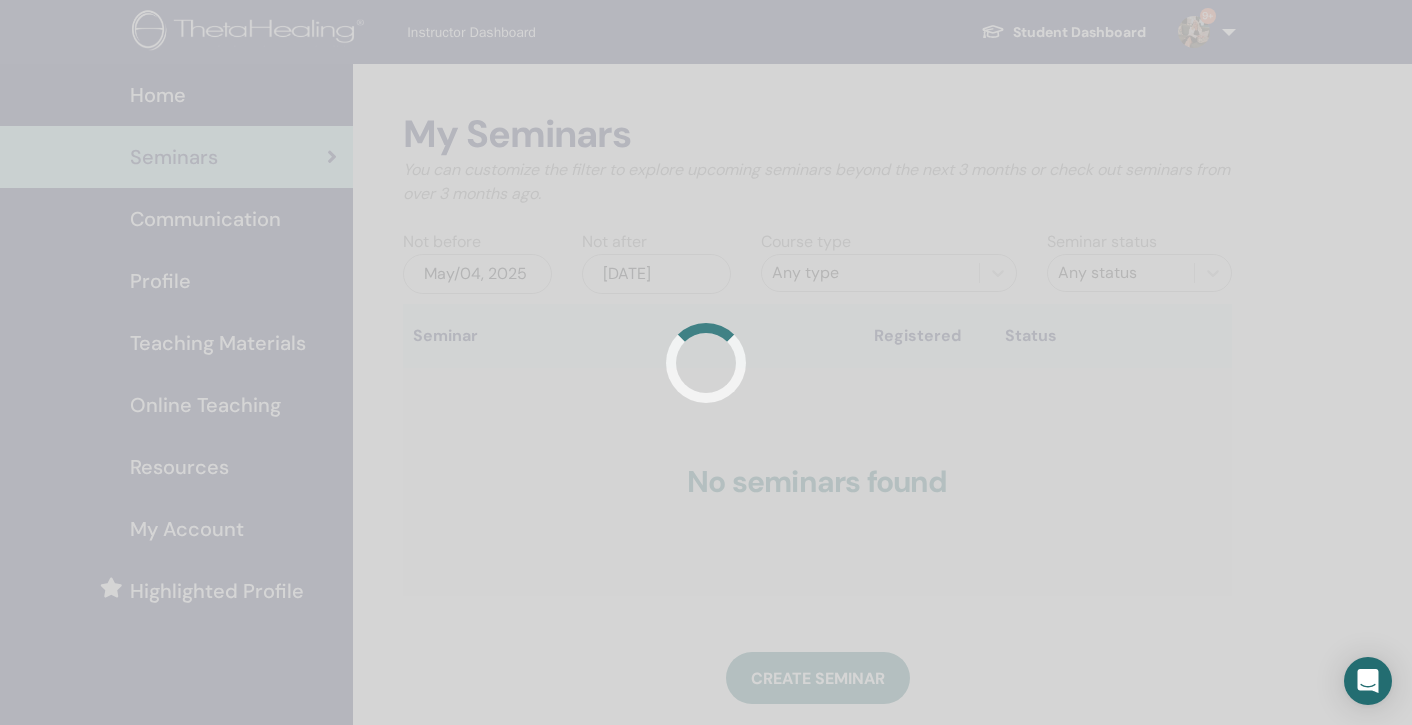 scroll, scrollTop: 0, scrollLeft: 0, axis: both 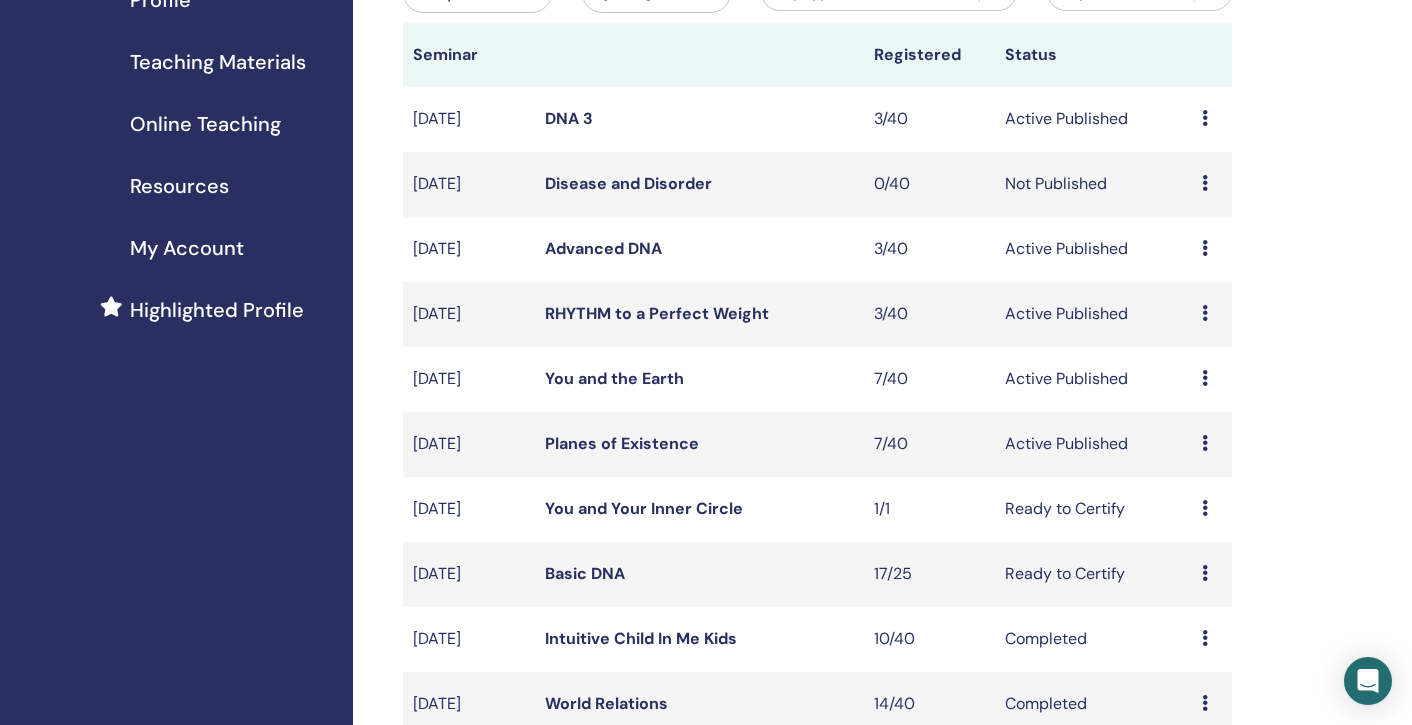 click on "Planes of Existence" at bounding box center [622, 443] 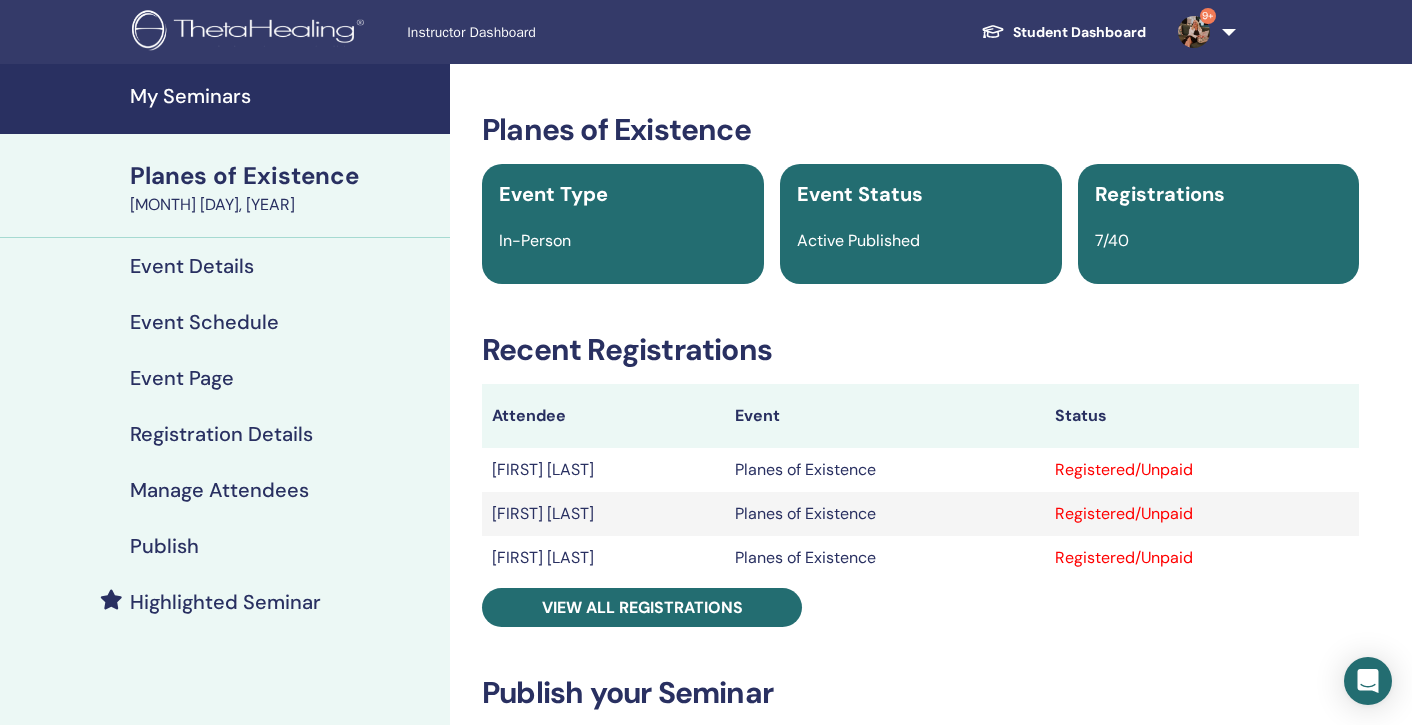 scroll, scrollTop: 0, scrollLeft: 0, axis: both 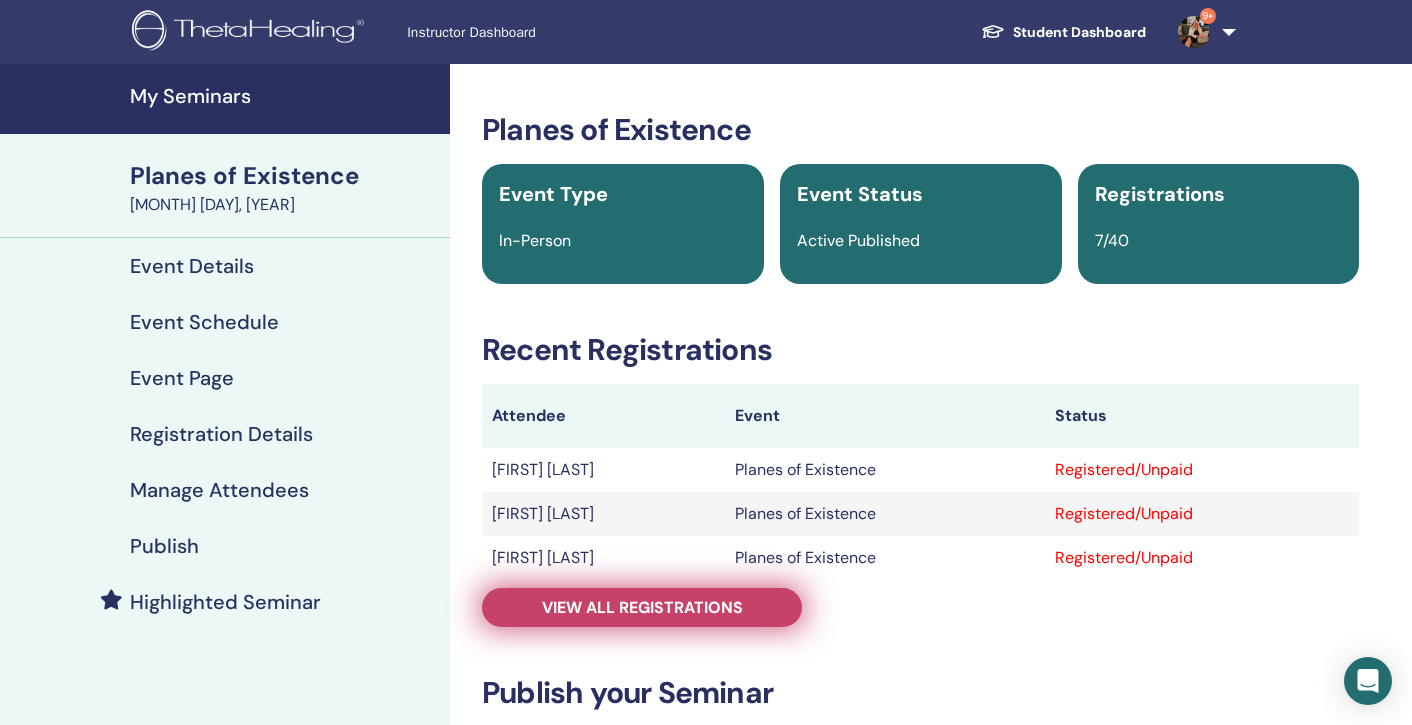click on "View all registrations" at bounding box center (642, 607) 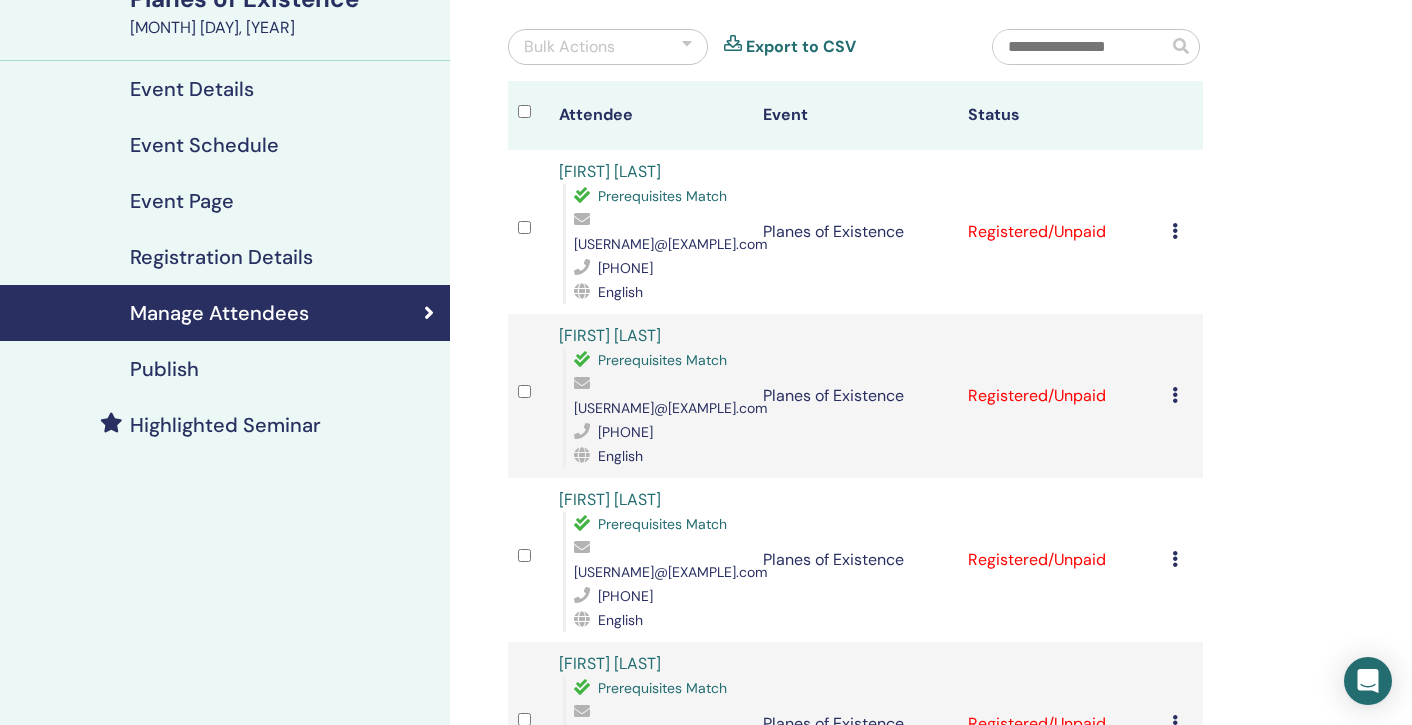 scroll, scrollTop: 200, scrollLeft: 0, axis: vertical 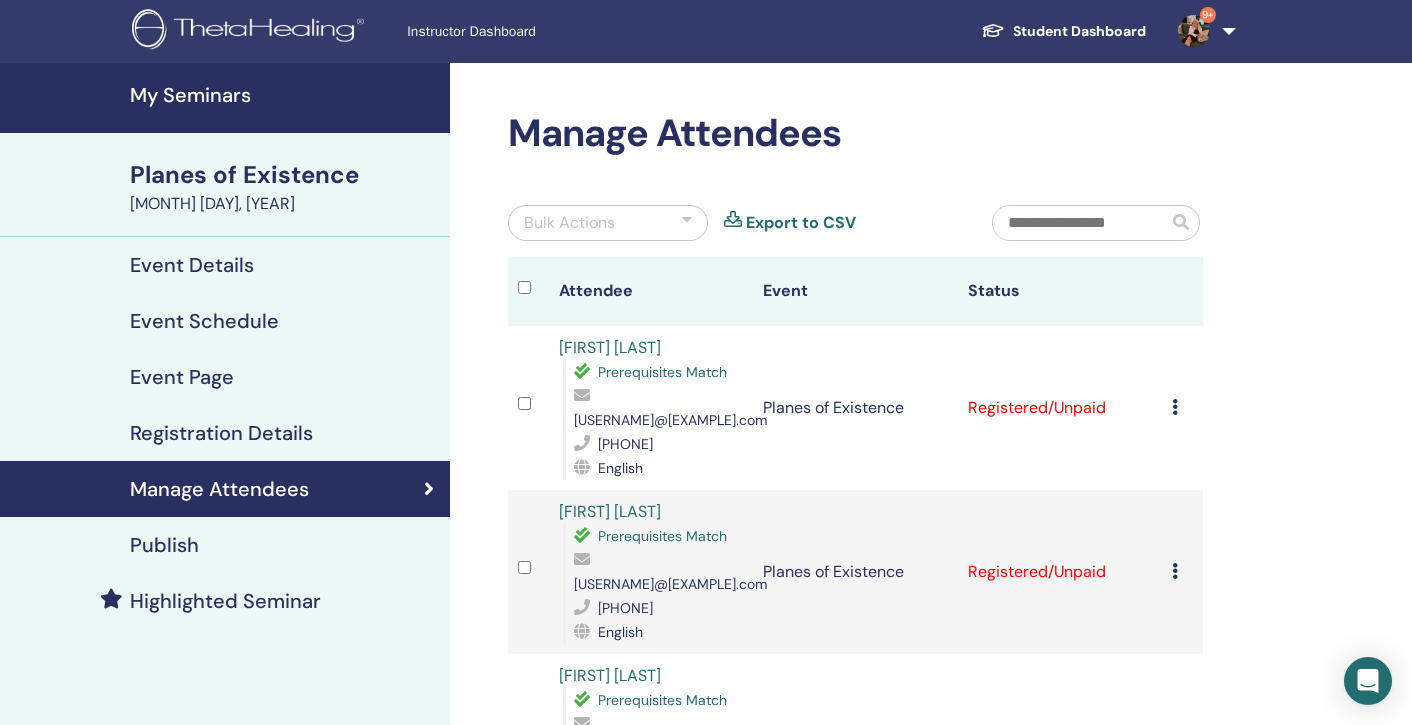 click on "My Seminars" at bounding box center (284, 95) 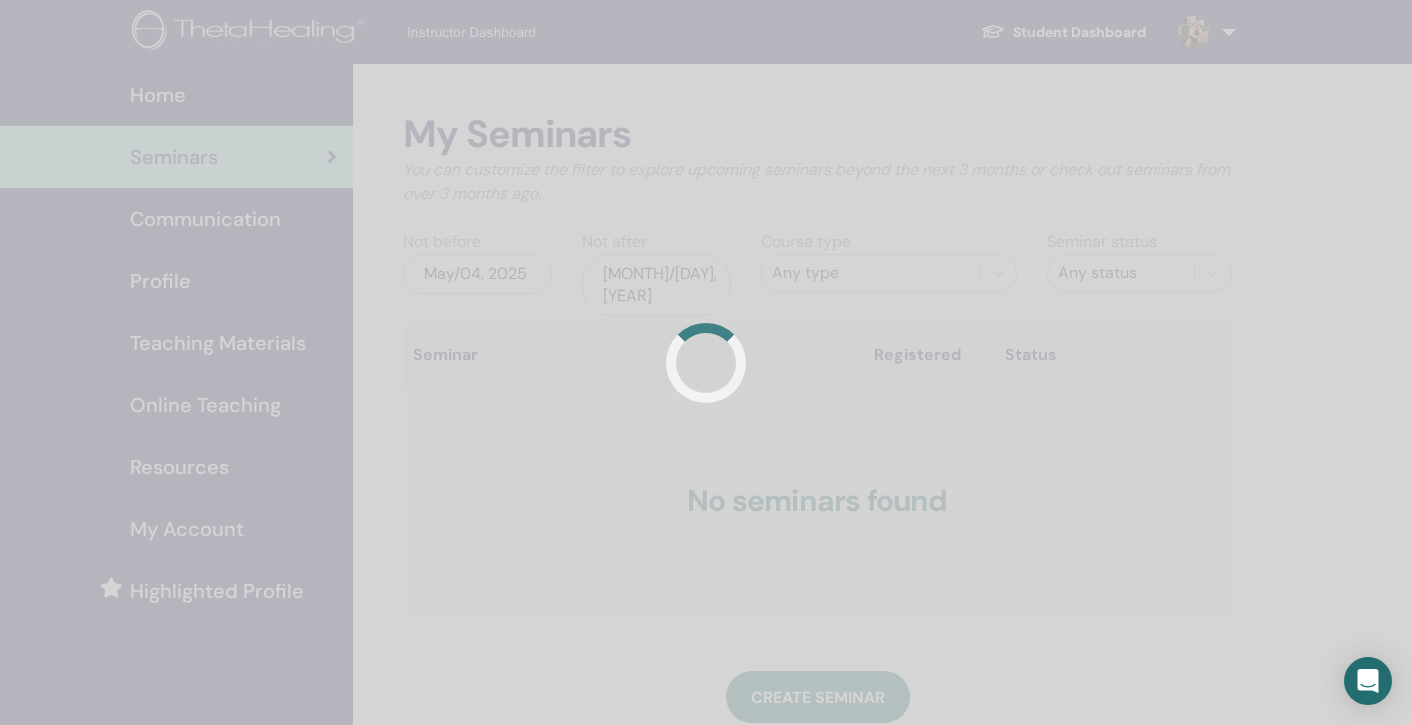 scroll, scrollTop: 0, scrollLeft: 0, axis: both 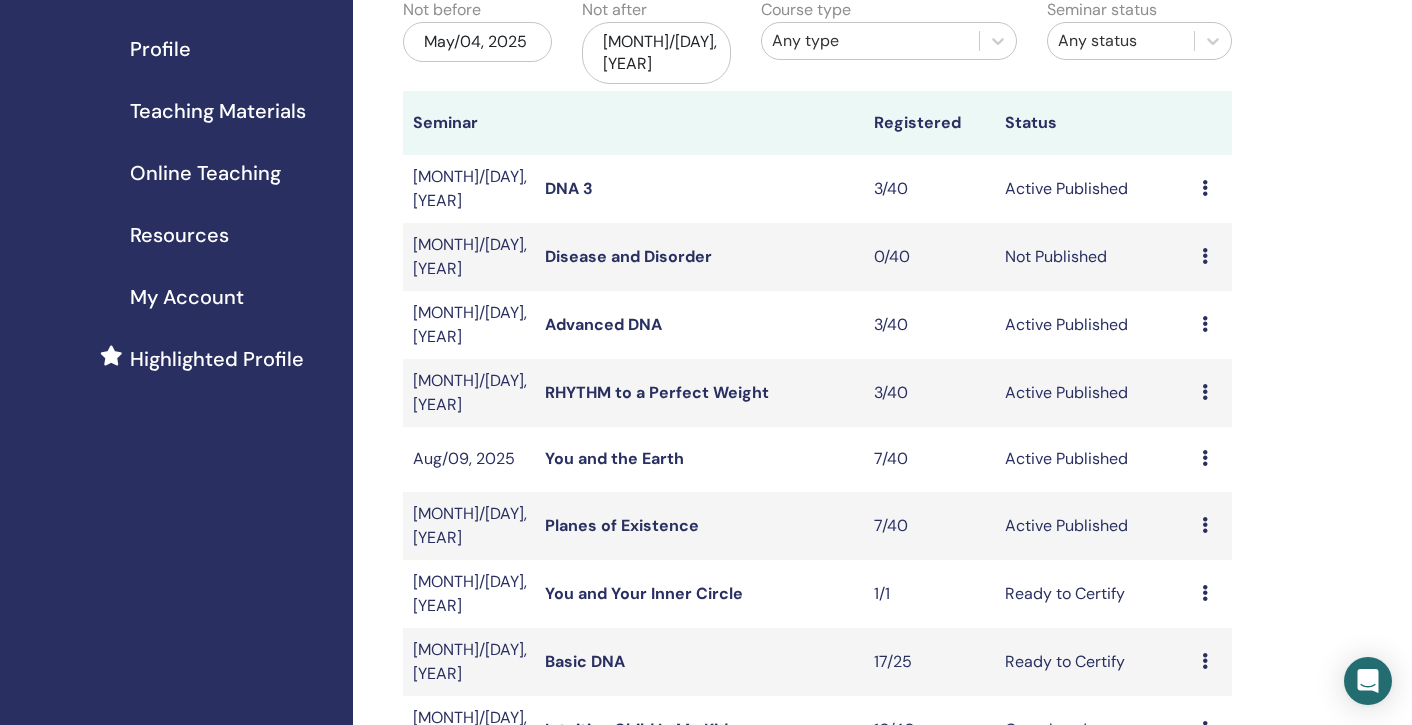 click on "You and the Earth" at bounding box center (614, 458) 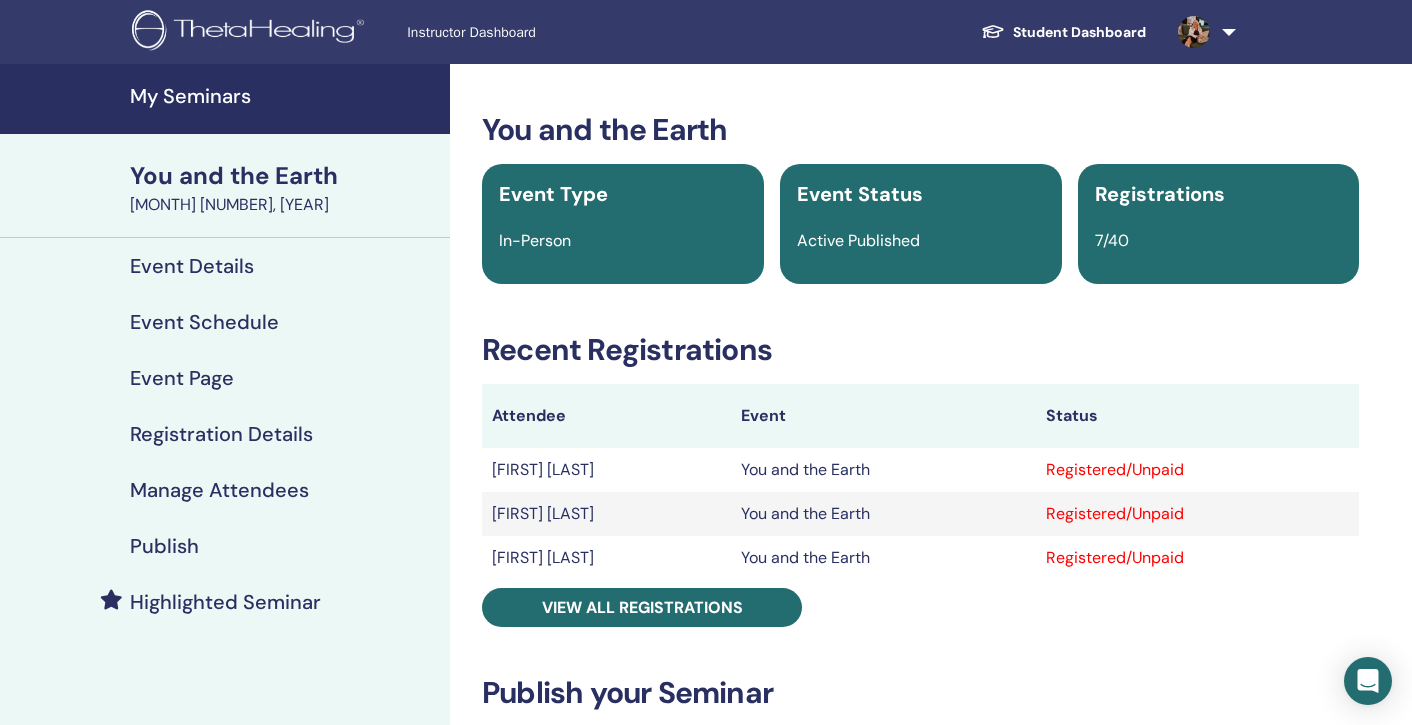 scroll, scrollTop: 0, scrollLeft: 0, axis: both 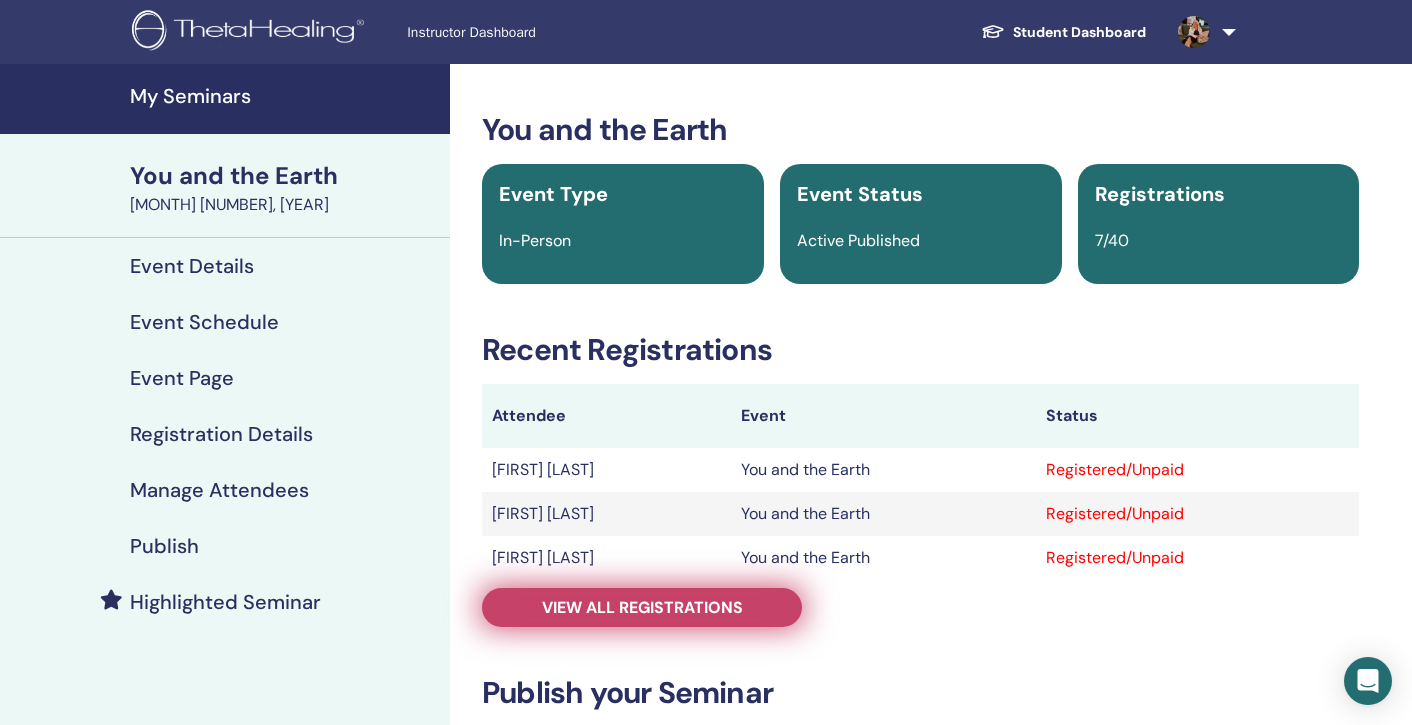 click on "View all registrations" at bounding box center (642, 607) 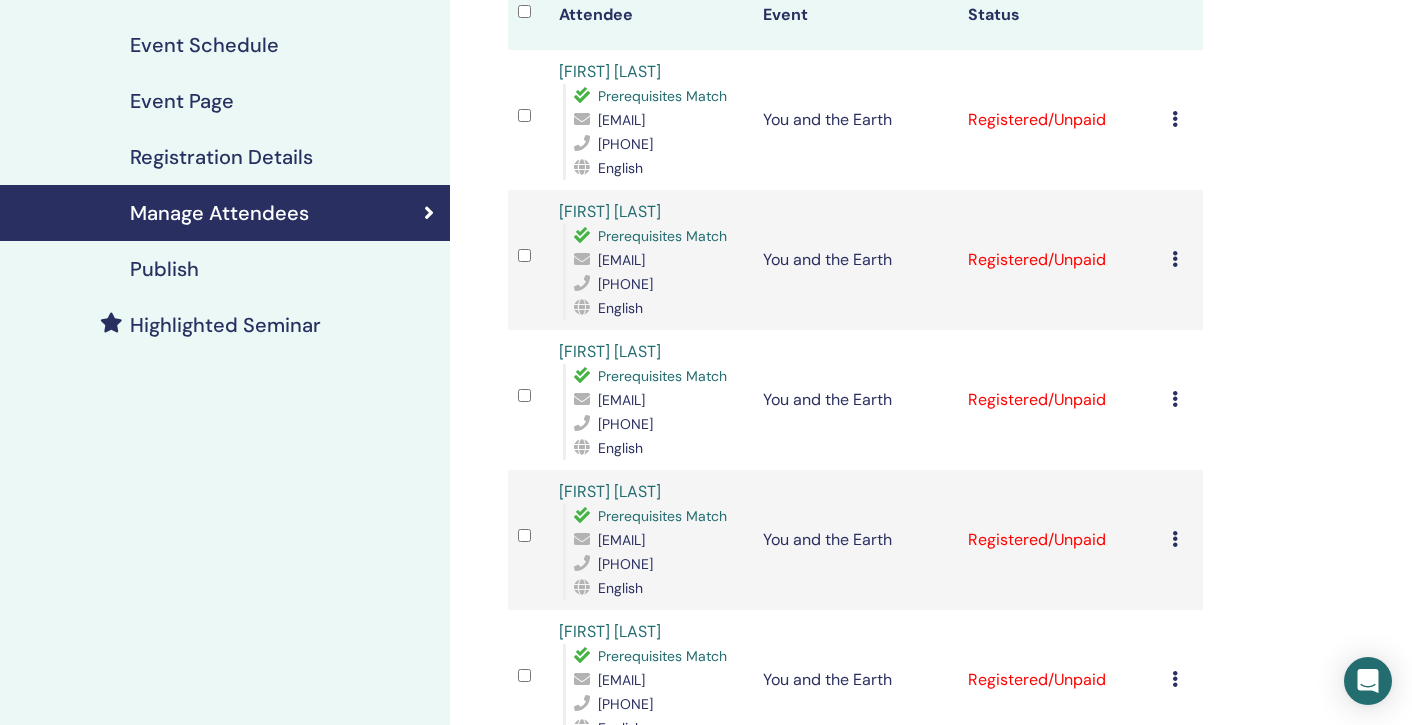 scroll, scrollTop: 279, scrollLeft: 0, axis: vertical 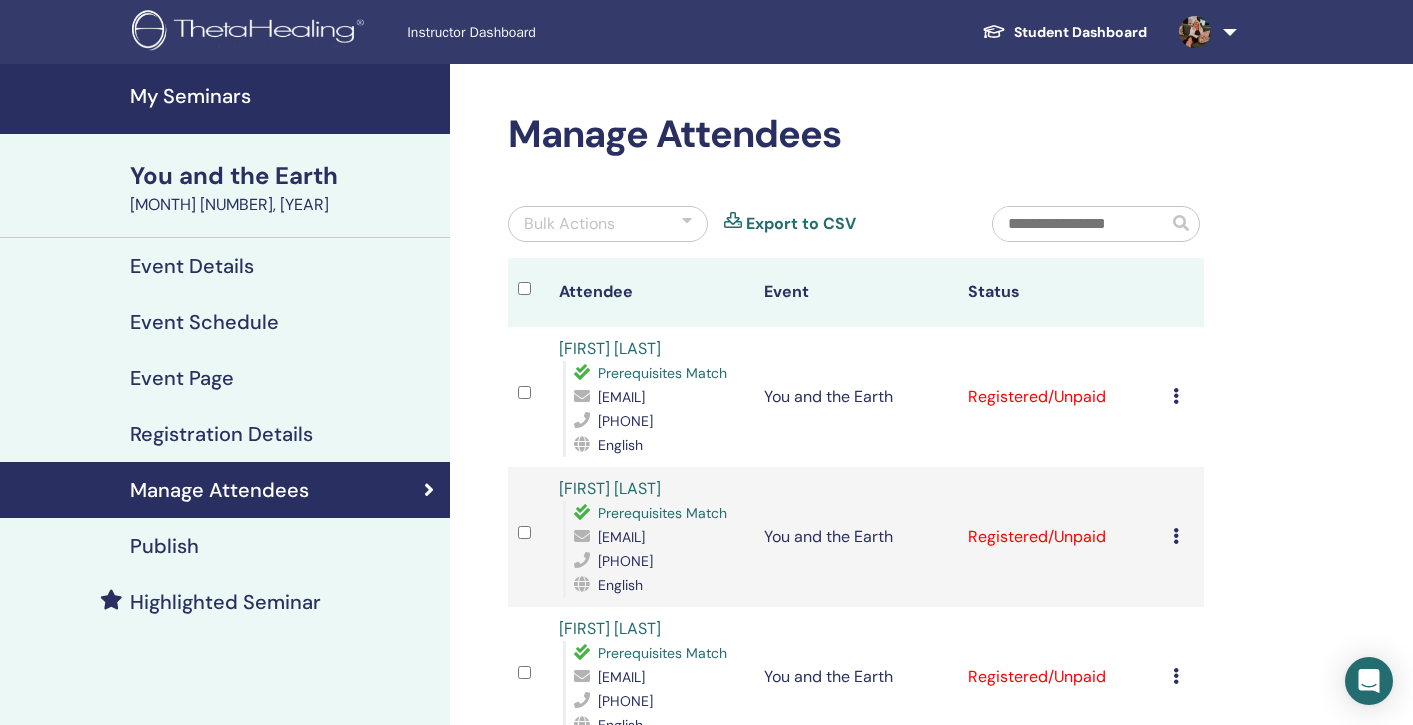 click on "My Seminars" at bounding box center [284, 96] 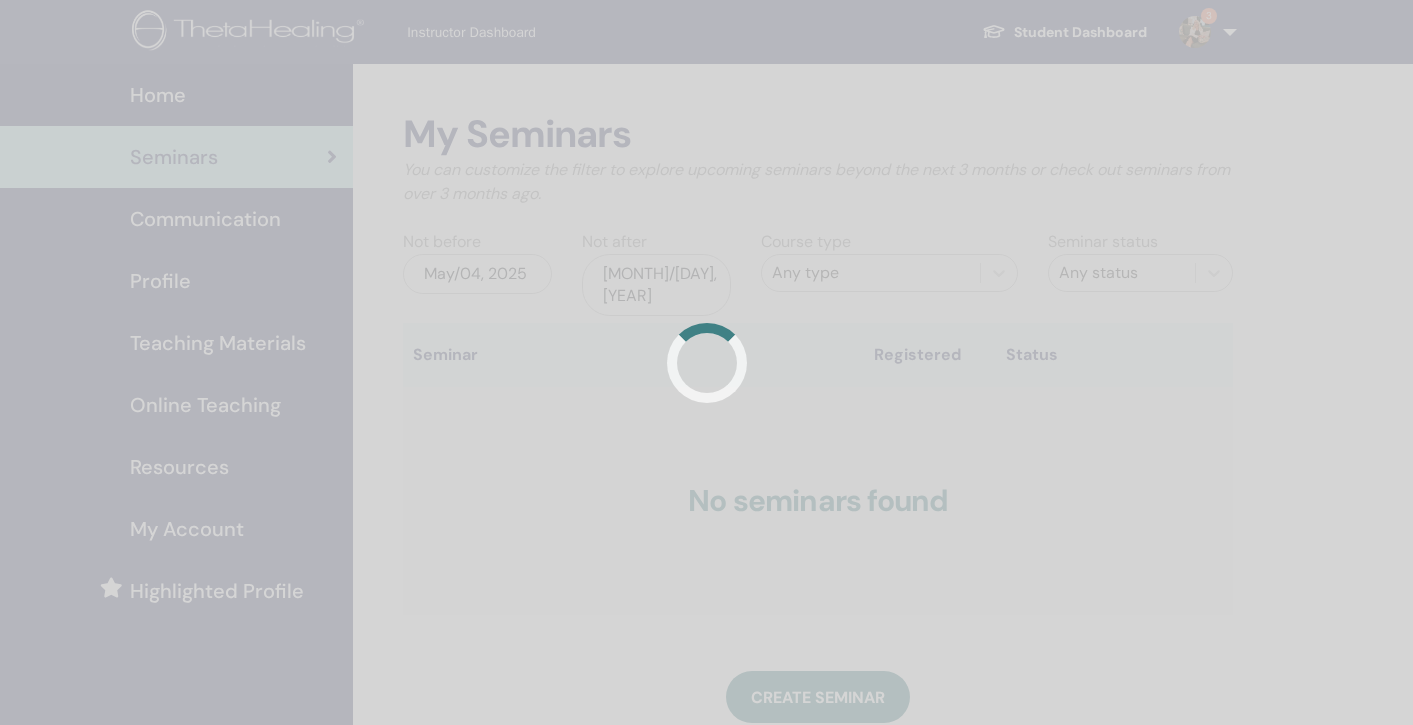scroll, scrollTop: 0, scrollLeft: 0, axis: both 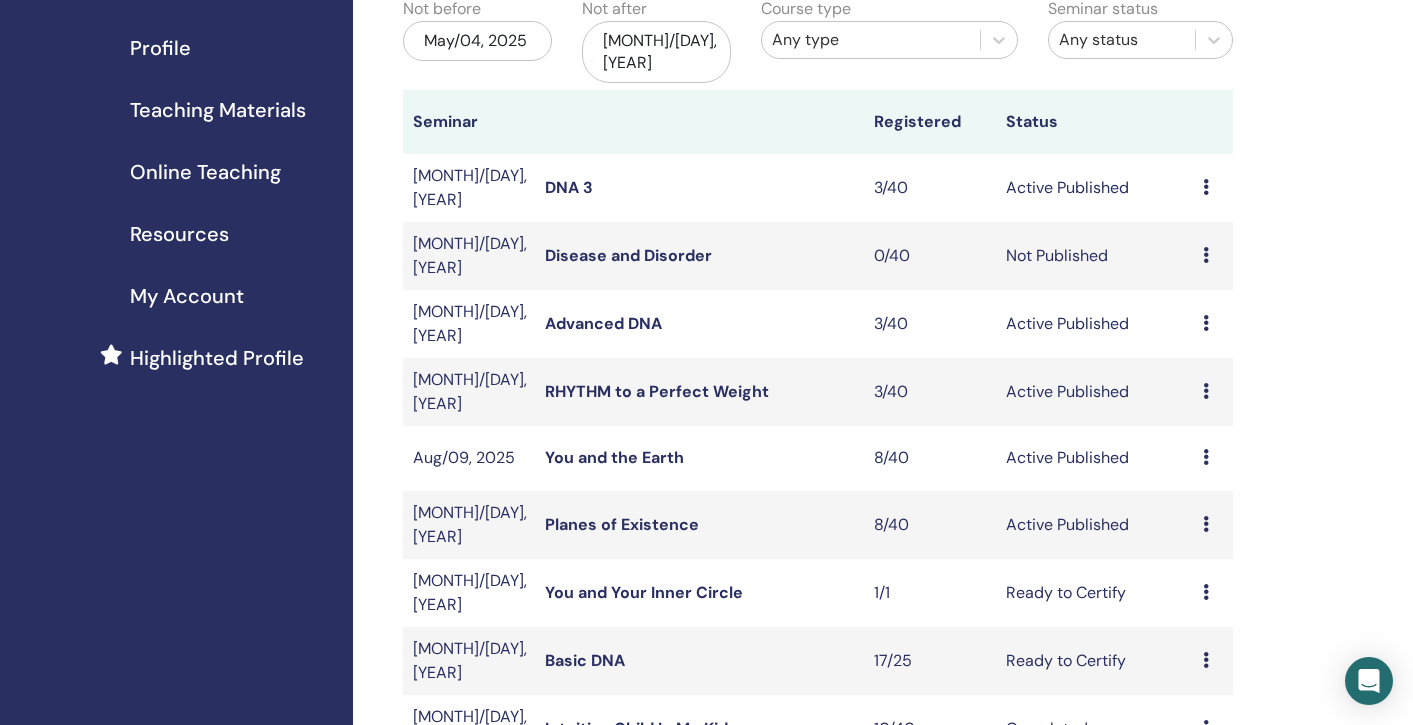 click on "Planes of Existence" at bounding box center [622, 524] 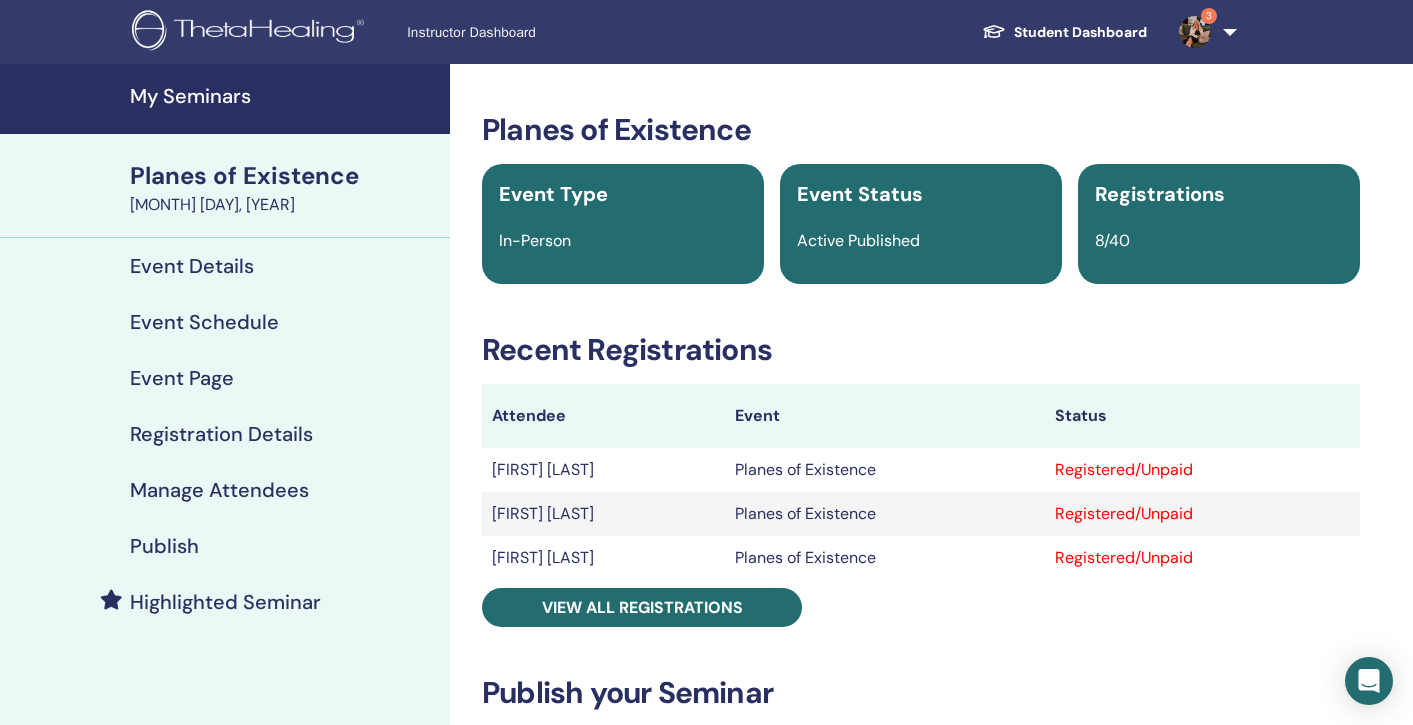 scroll, scrollTop: 0, scrollLeft: 0, axis: both 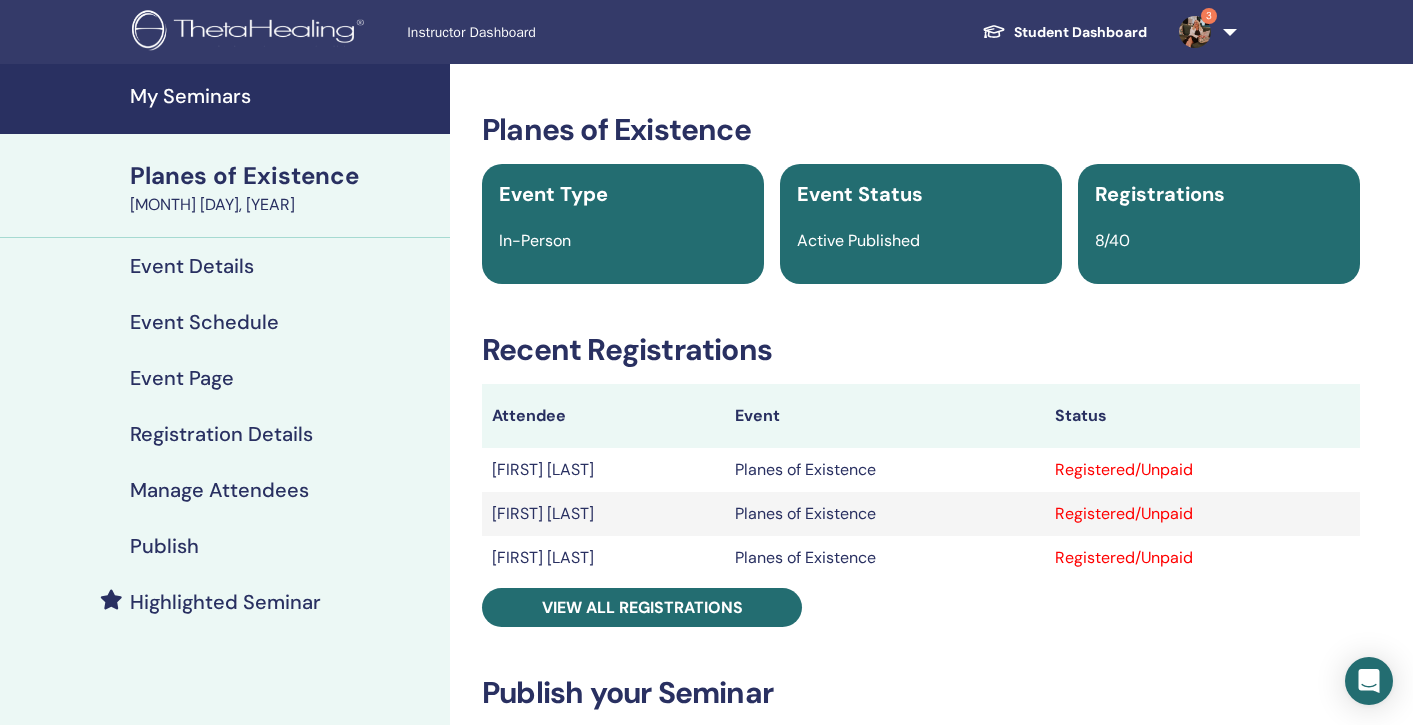 click on "My Seminars" at bounding box center (284, 96) 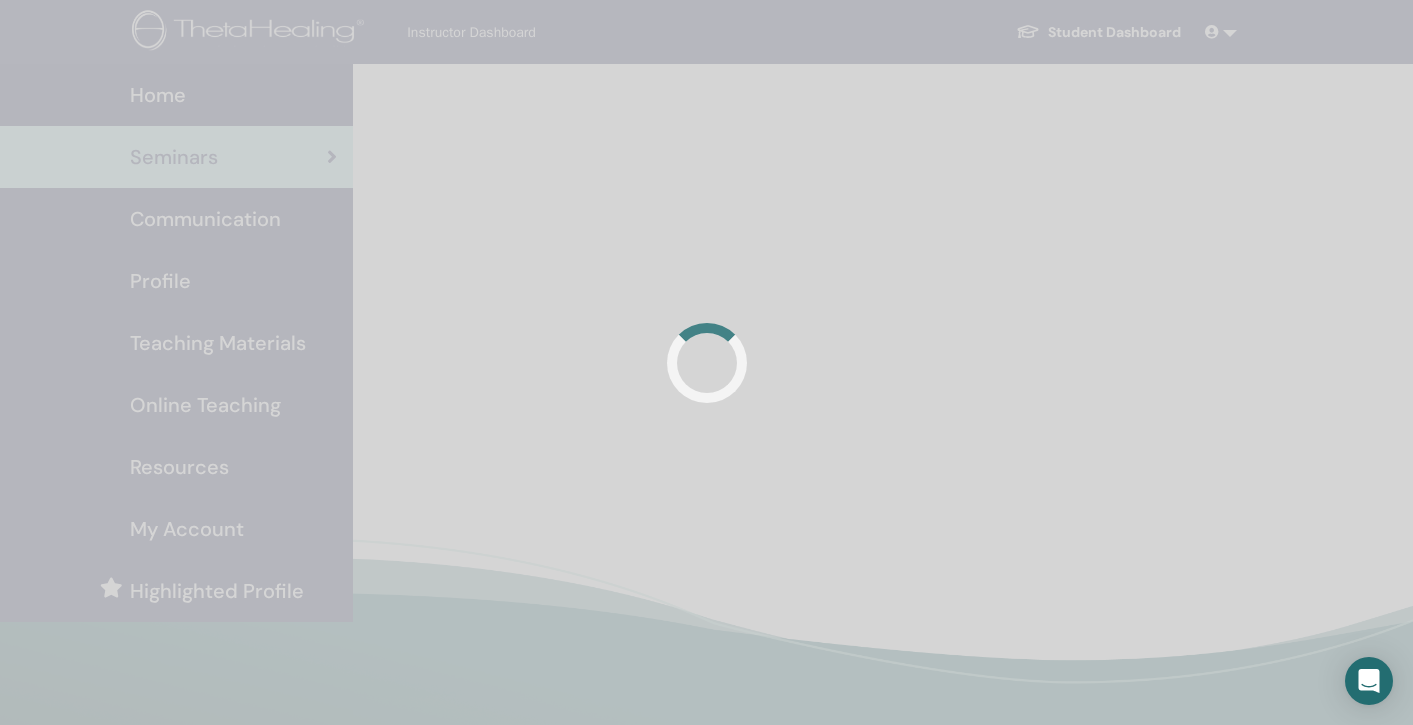 scroll, scrollTop: 0, scrollLeft: 0, axis: both 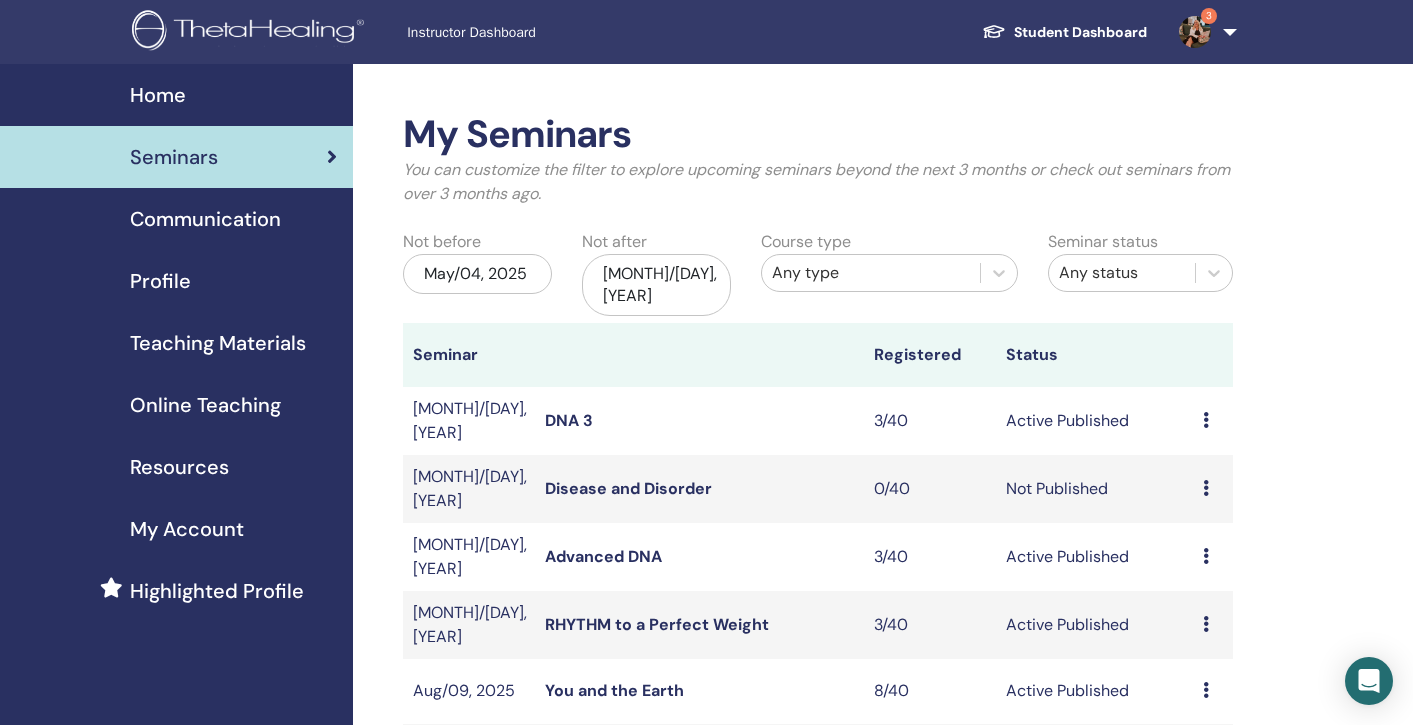 click on "You and the Earth" at bounding box center (614, 690) 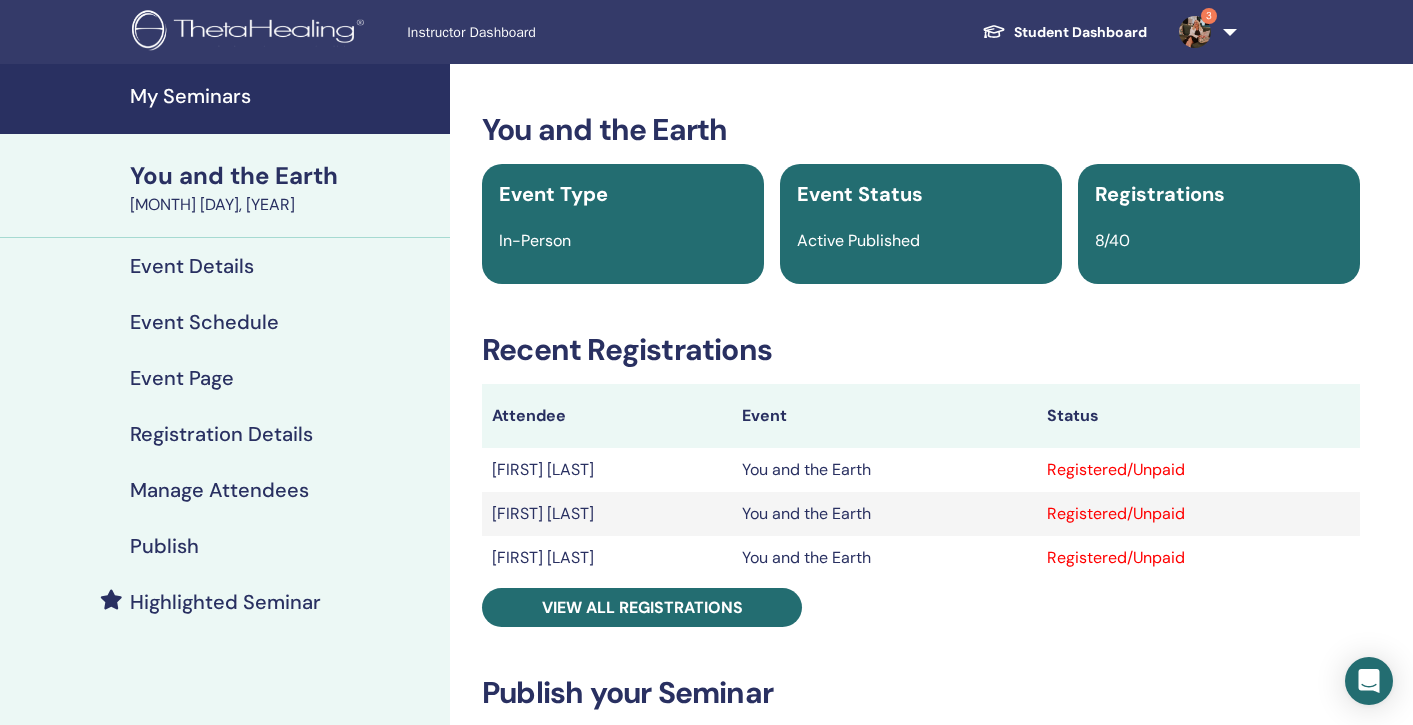 scroll, scrollTop: 0, scrollLeft: 0, axis: both 